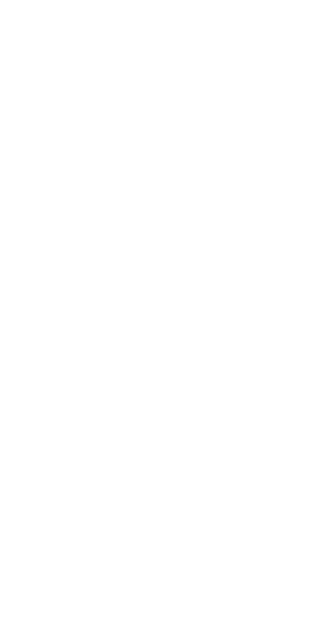 scroll, scrollTop: 0, scrollLeft: 0, axis: both 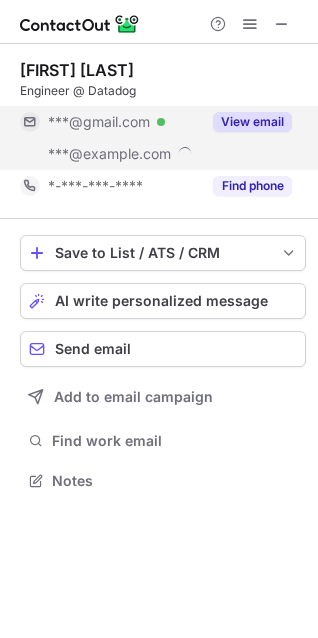 click on "View email" at bounding box center (252, 122) 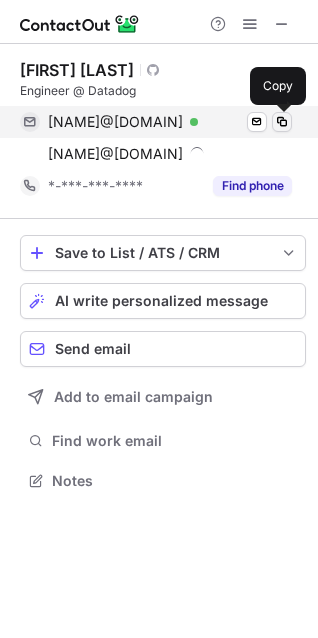 click at bounding box center [282, 122] 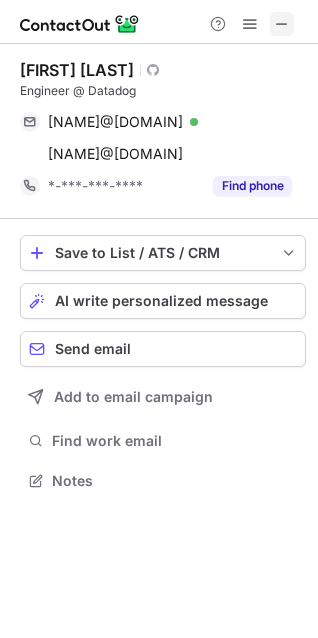 click at bounding box center [282, 24] 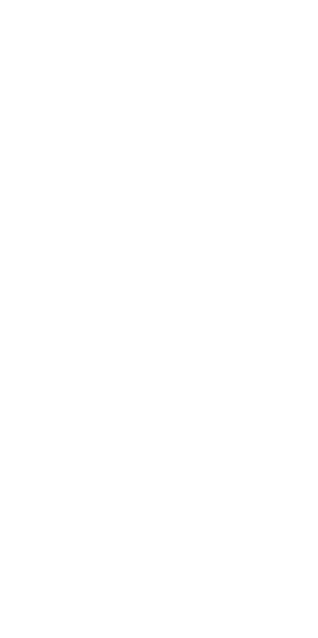 scroll, scrollTop: 0, scrollLeft: 0, axis: both 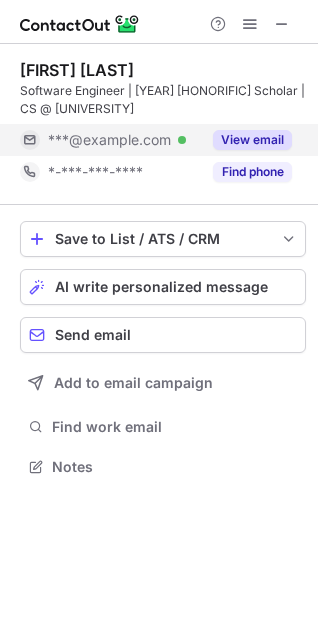click on "View email" at bounding box center [252, 140] 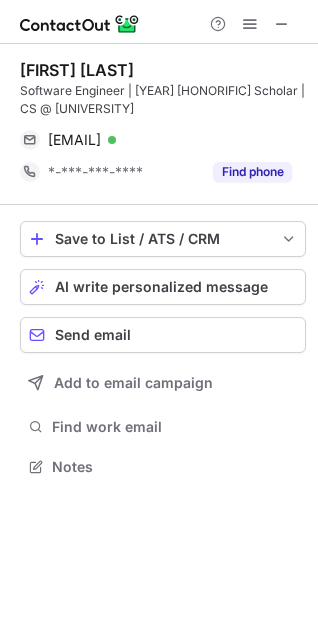 scroll, scrollTop: 453, scrollLeft: 318, axis: both 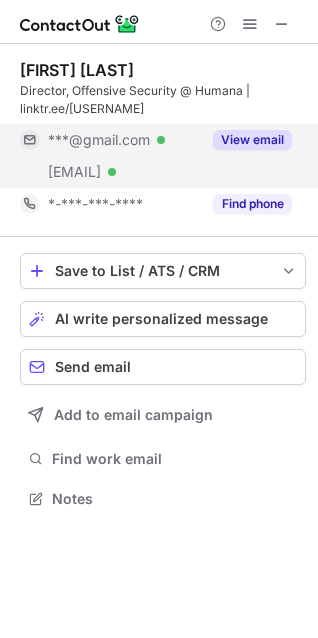 click on "View email" at bounding box center [252, 140] 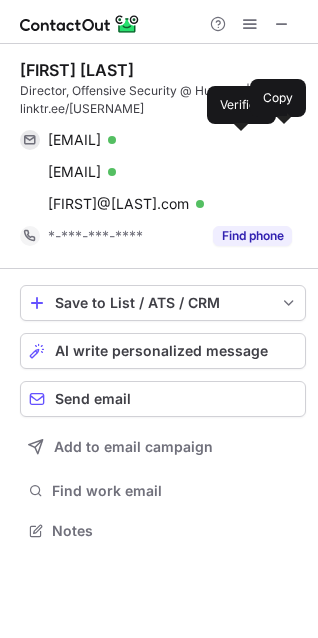 scroll, scrollTop: 10, scrollLeft: 10, axis: both 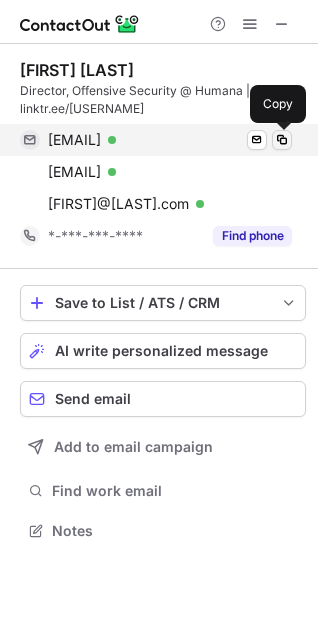 click at bounding box center [282, 140] 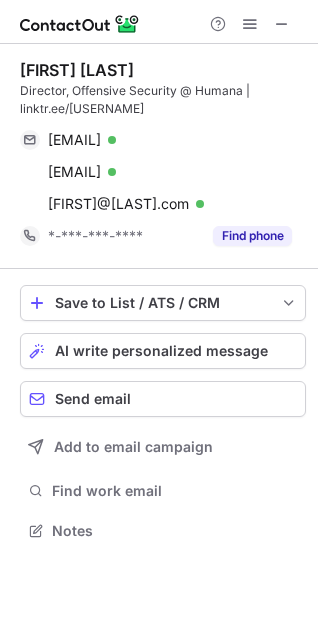 scroll, scrollTop: 517, scrollLeft: 318, axis: both 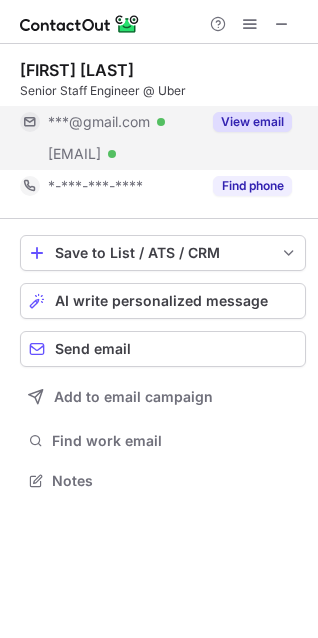 click on "View email" at bounding box center [252, 122] 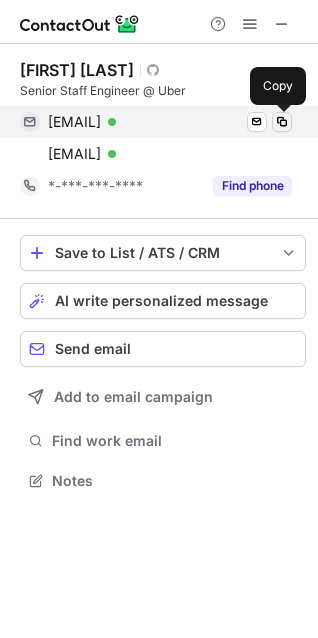 click at bounding box center [282, 122] 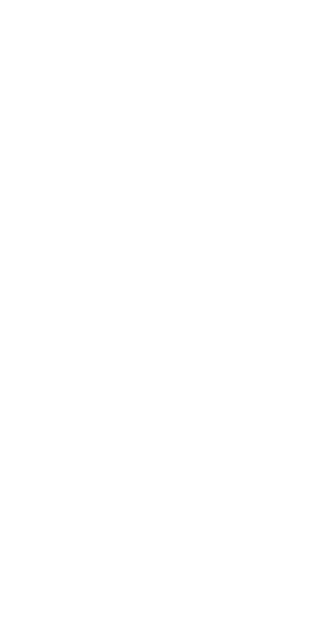 scroll, scrollTop: 0, scrollLeft: 0, axis: both 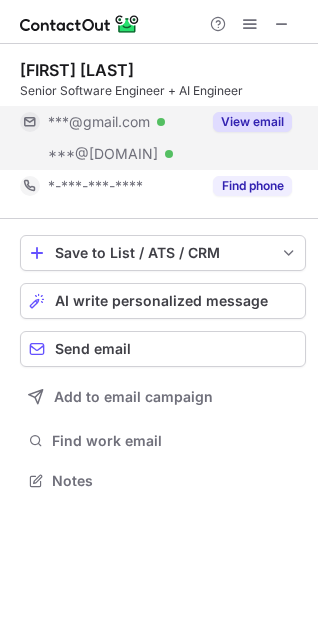 click on "View email" at bounding box center [252, 122] 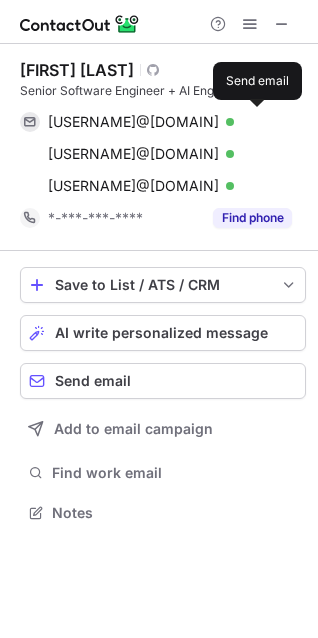 scroll, scrollTop: 10, scrollLeft: 10, axis: both 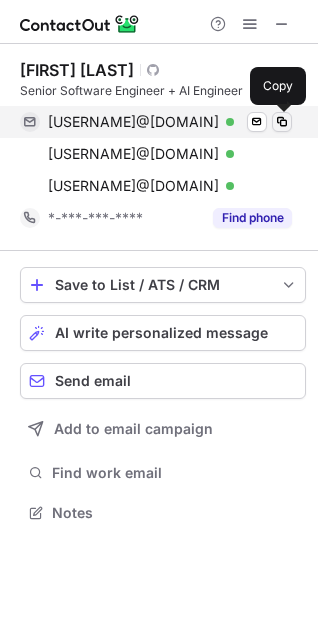 click at bounding box center [282, 122] 